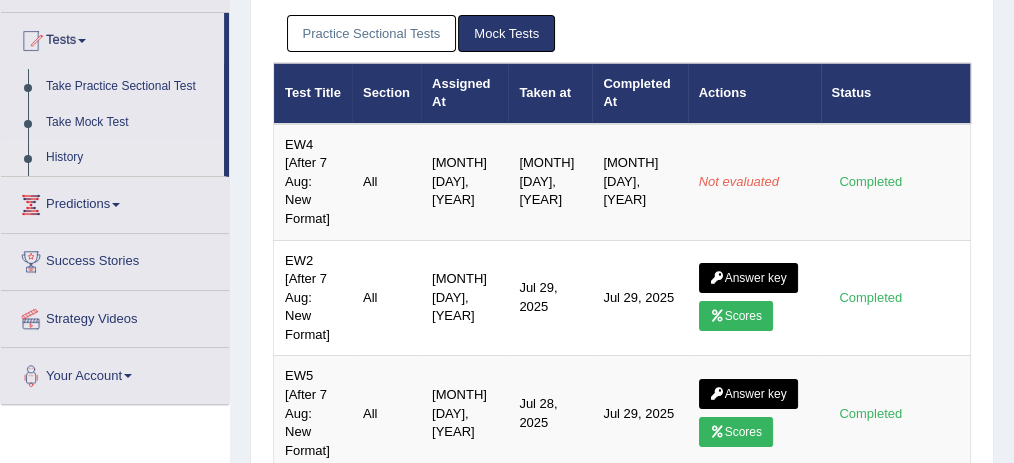 scroll, scrollTop: 0, scrollLeft: 0, axis: both 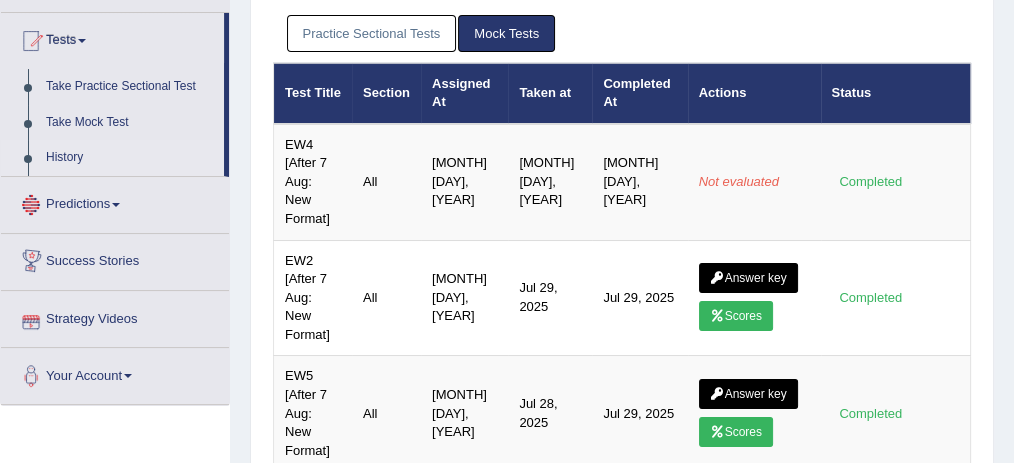 click on "History" at bounding box center [130, 158] 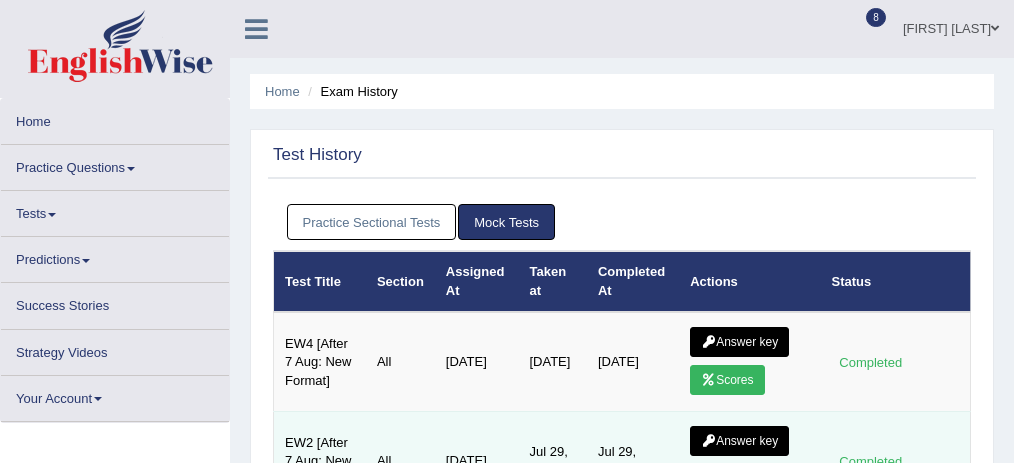 scroll, scrollTop: 0, scrollLeft: 0, axis: both 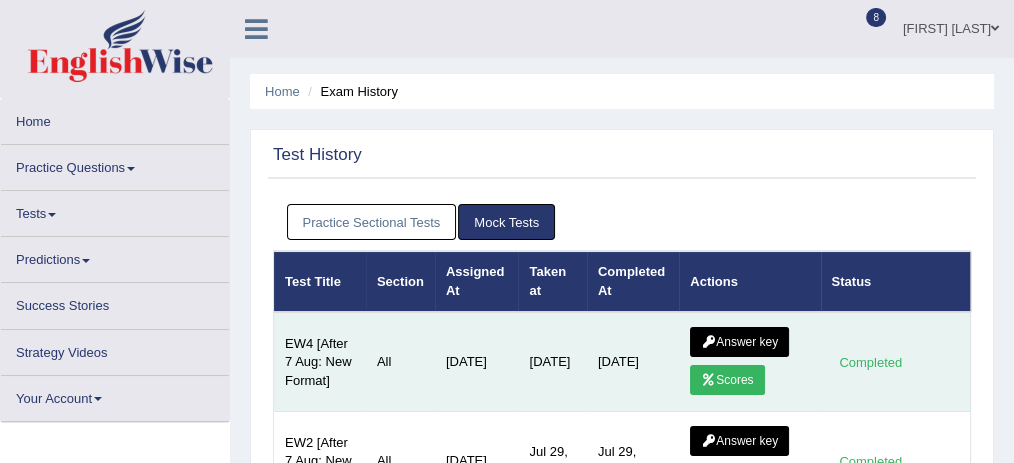 click on "Scores" at bounding box center [727, 380] 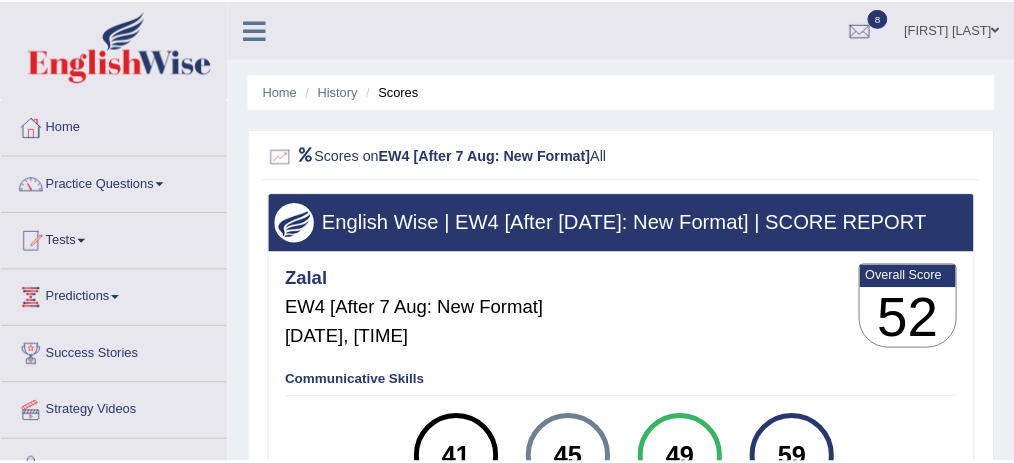 scroll, scrollTop: 0, scrollLeft: 0, axis: both 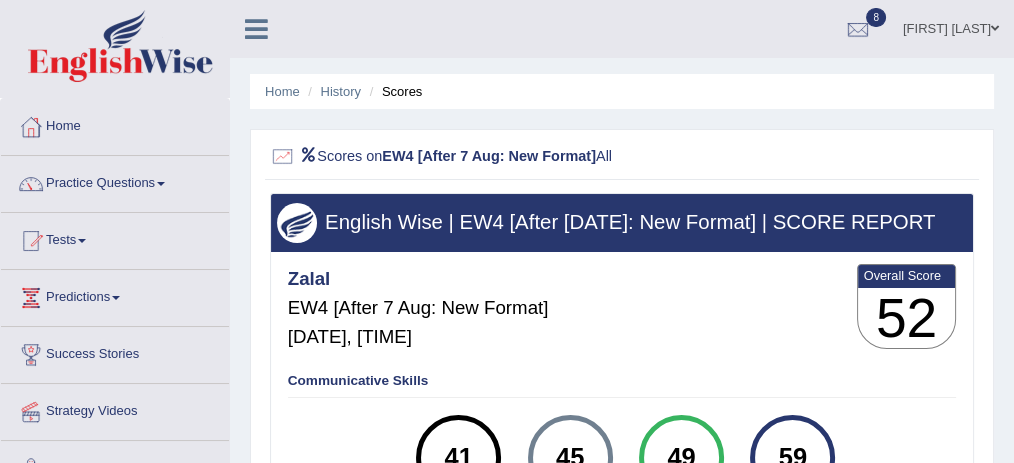 click on "Scores" at bounding box center [394, 91] 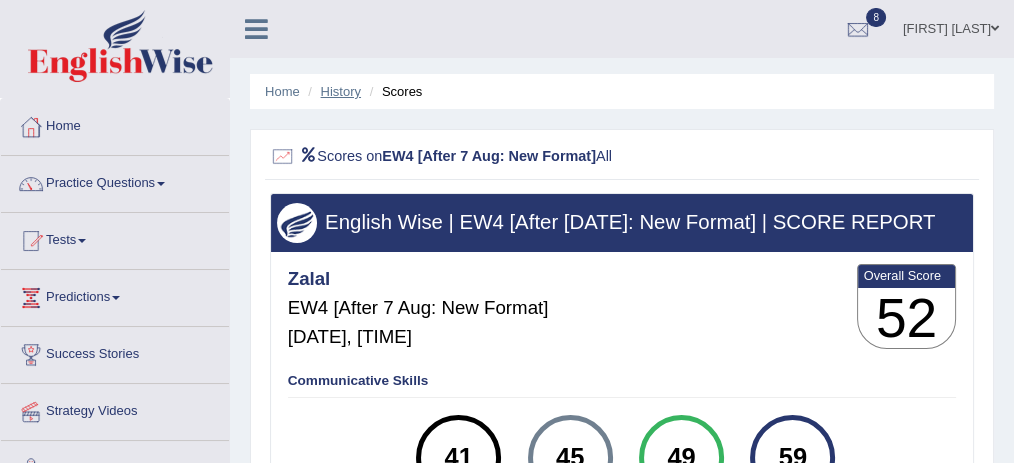 click on "History" at bounding box center (341, 91) 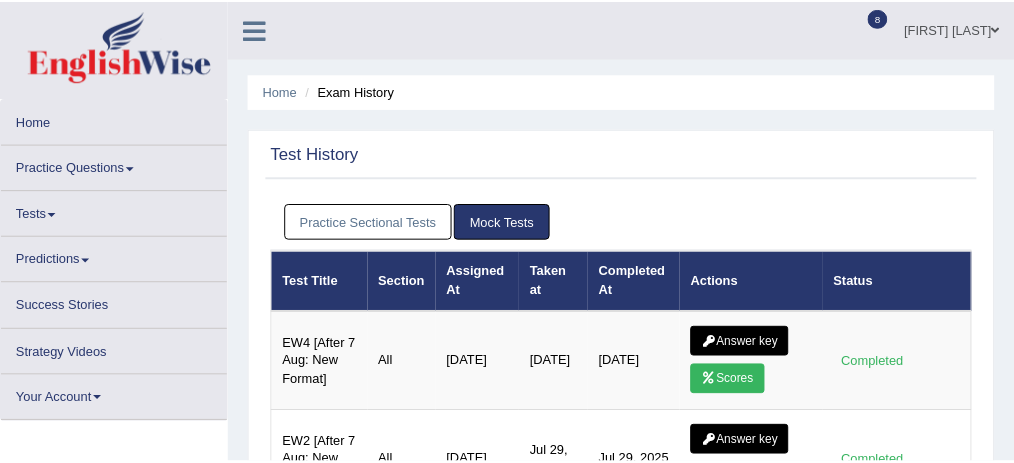 scroll, scrollTop: 0, scrollLeft: 0, axis: both 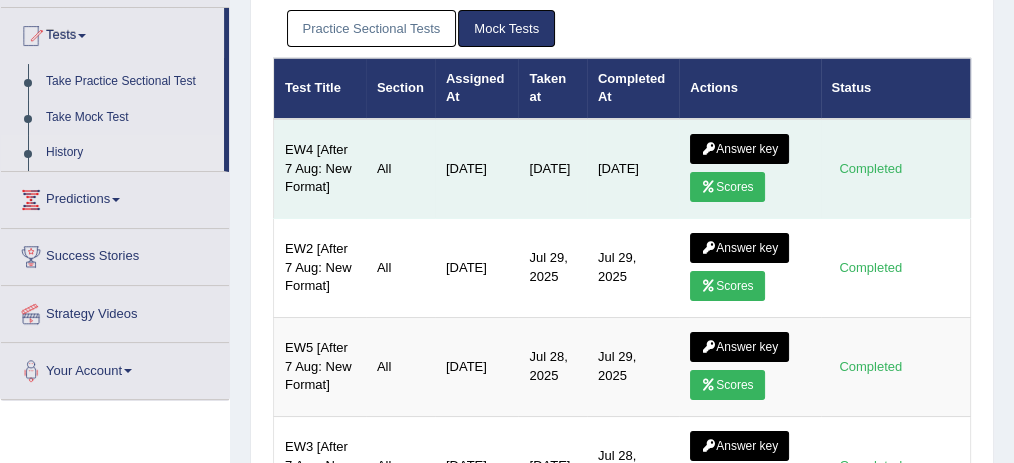 click on "Answer key" at bounding box center (739, 149) 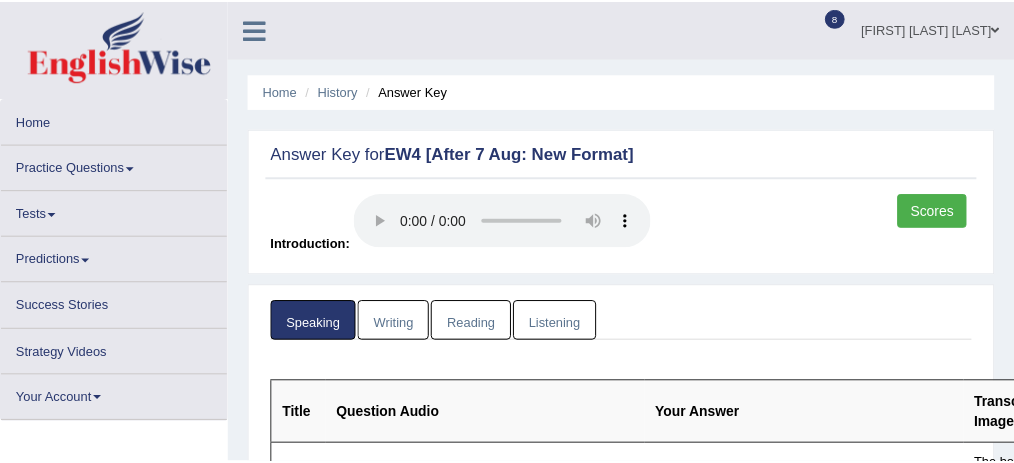 scroll, scrollTop: 0, scrollLeft: 0, axis: both 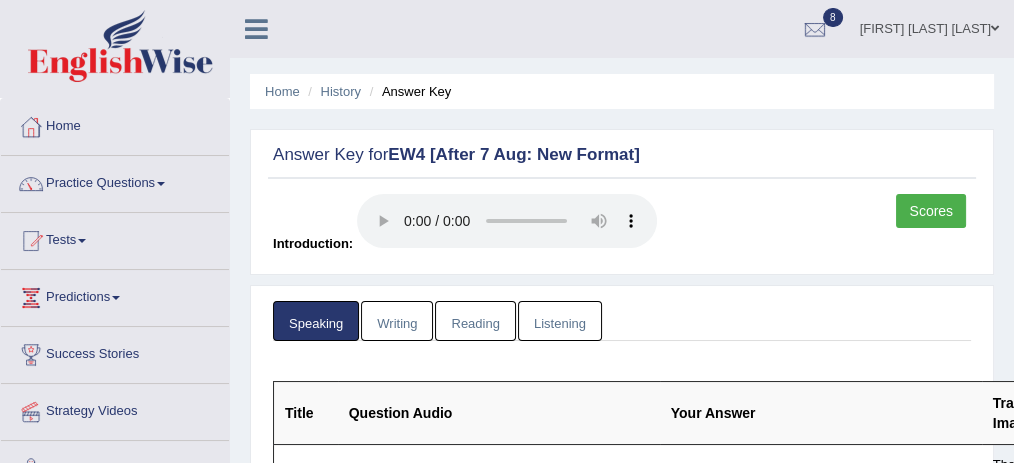 click on "Writing" at bounding box center [397, 321] 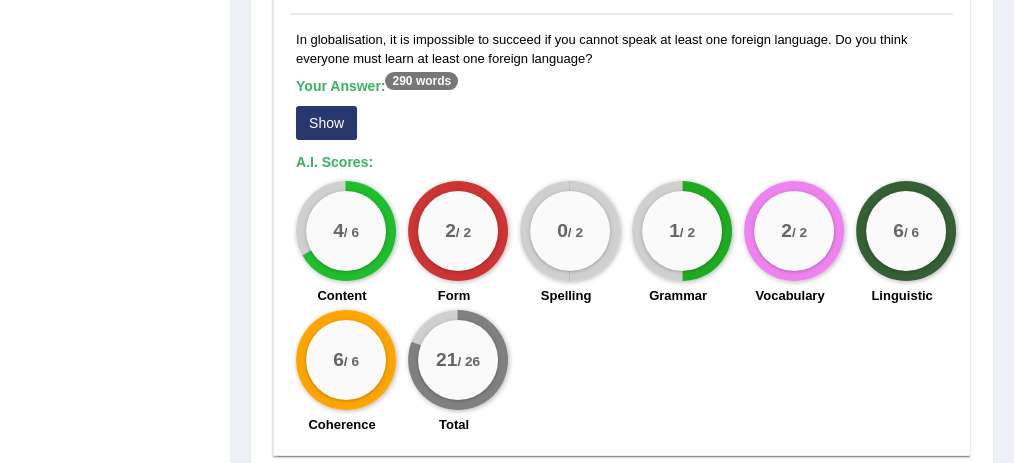 scroll, scrollTop: 2000, scrollLeft: 0, axis: vertical 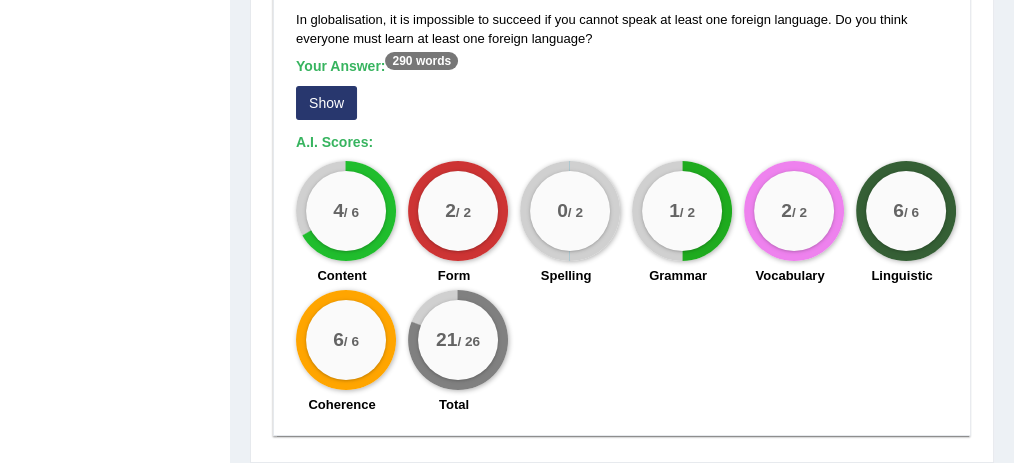 click on "Show" at bounding box center (326, 103) 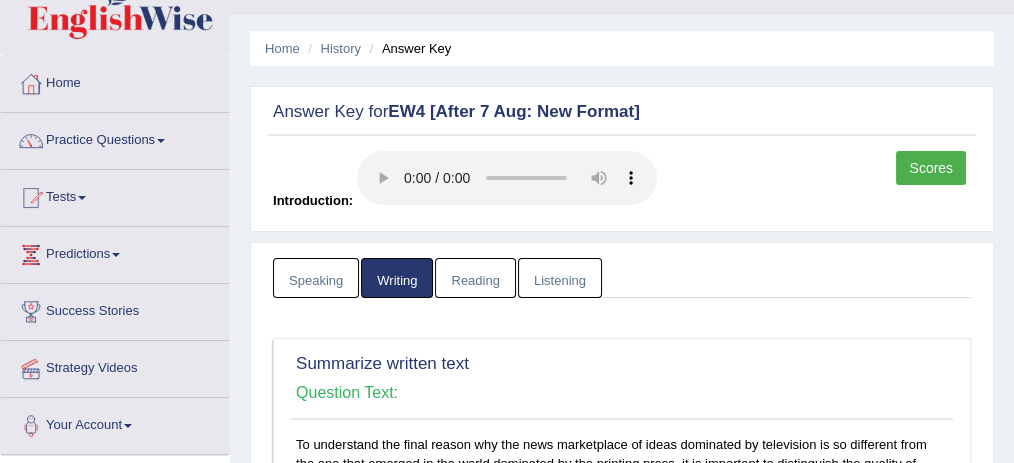 scroll, scrollTop: 66, scrollLeft: 0, axis: vertical 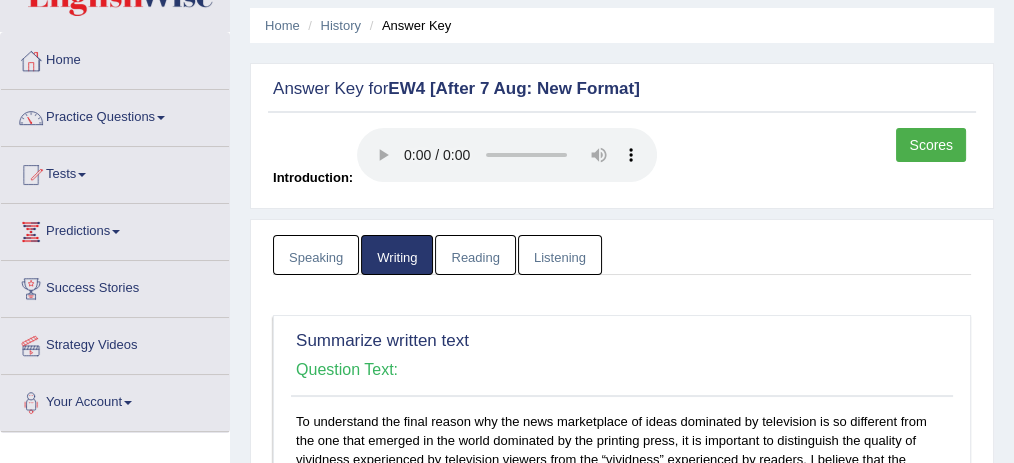 click on "Reading" at bounding box center [475, 255] 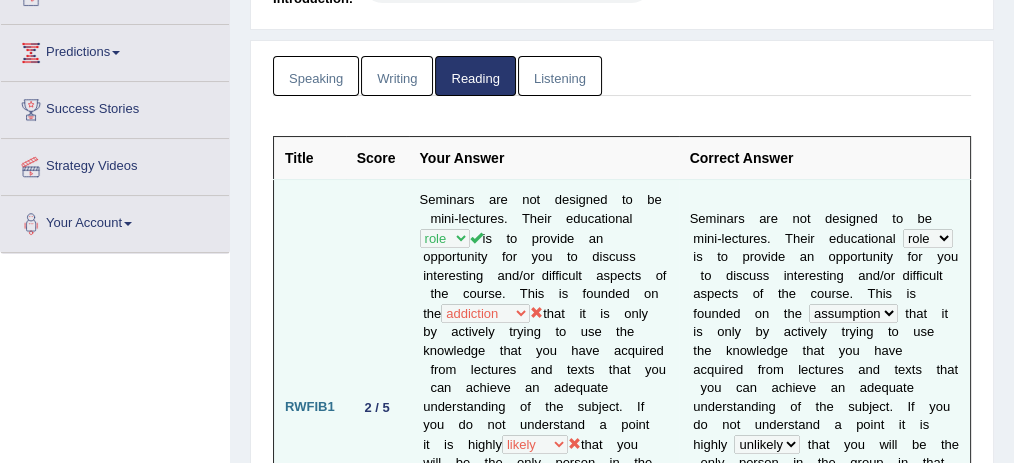 scroll, scrollTop: 0, scrollLeft: 0, axis: both 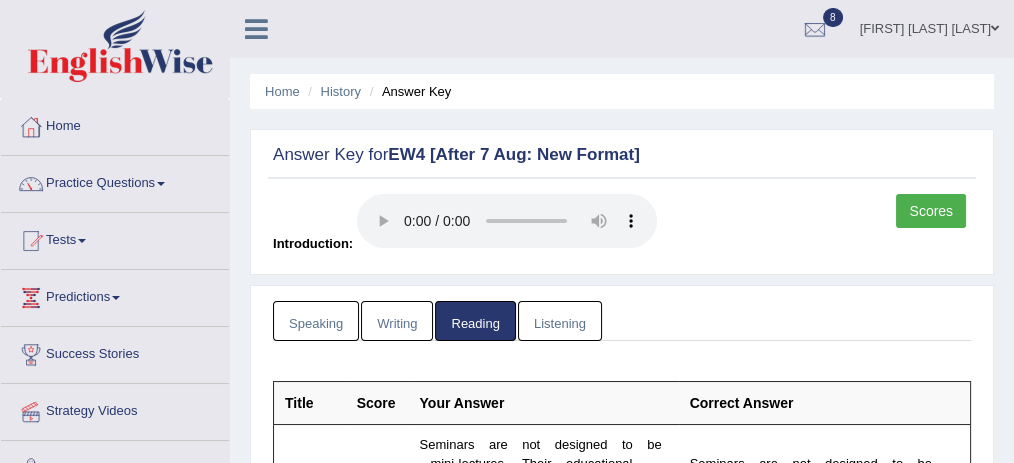 click on "Listening" at bounding box center (560, 321) 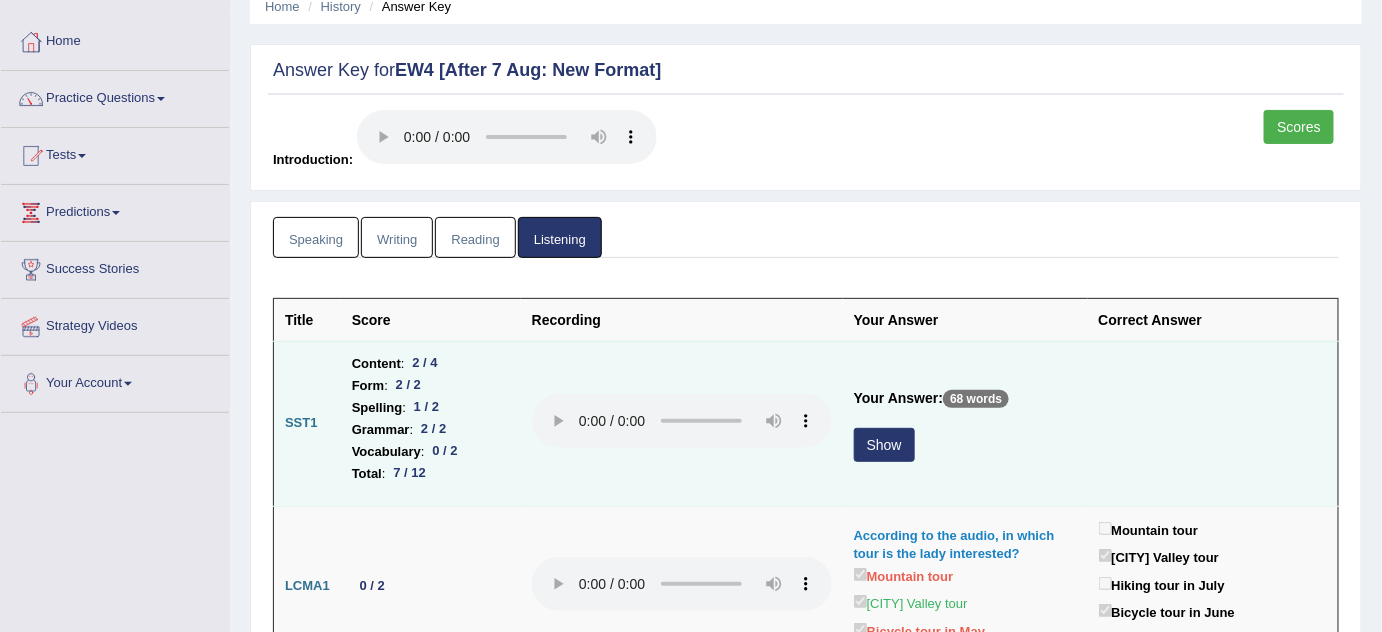 scroll, scrollTop: 0, scrollLeft: 0, axis: both 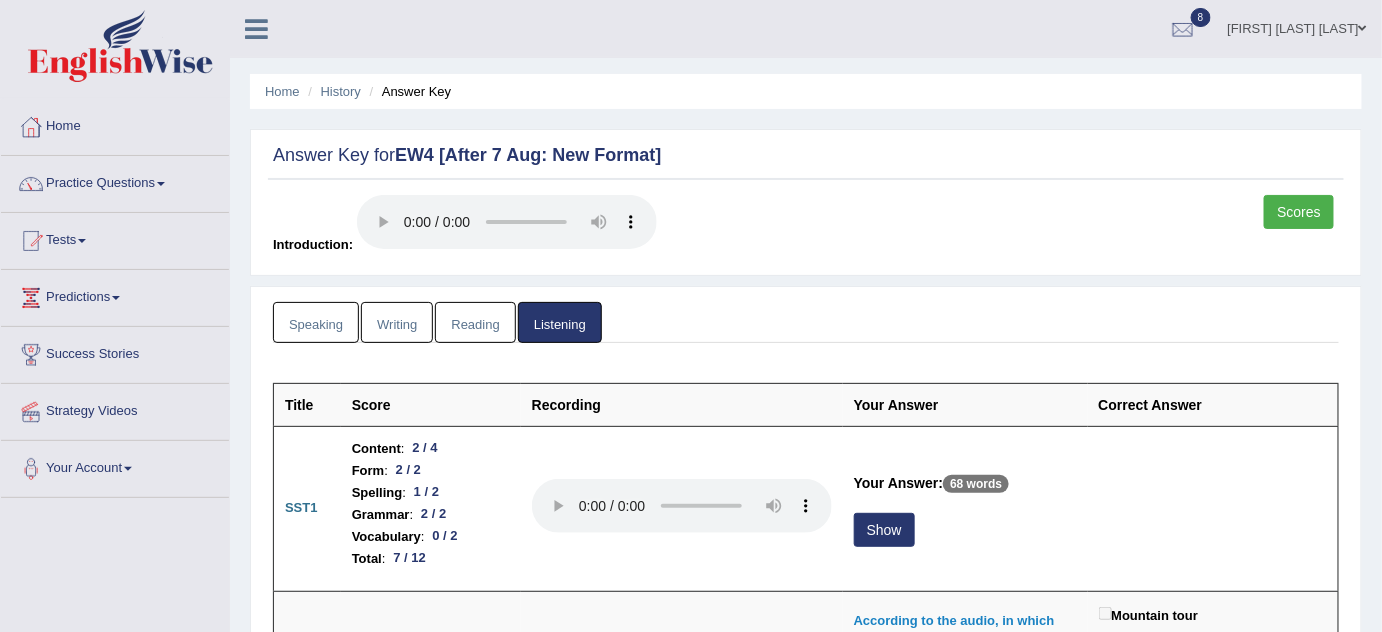 click on "Scores" at bounding box center (1299, 212) 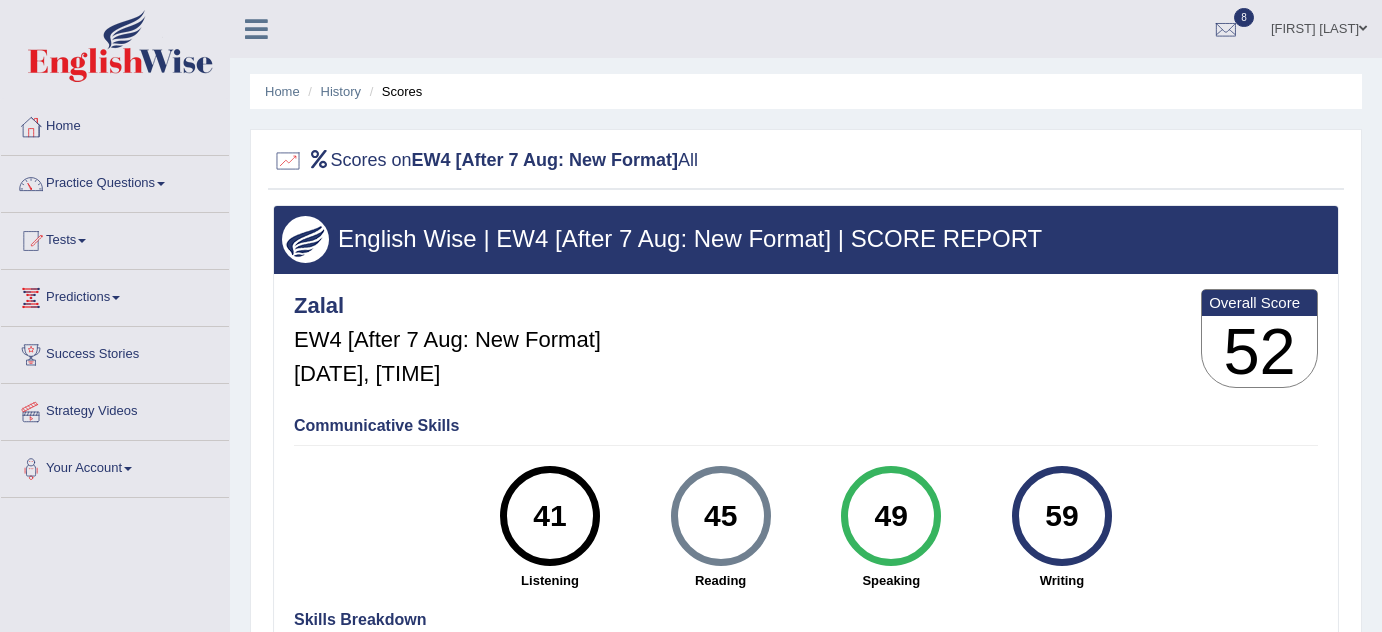 scroll, scrollTop: 0, scrollLeft: 0, axis: both 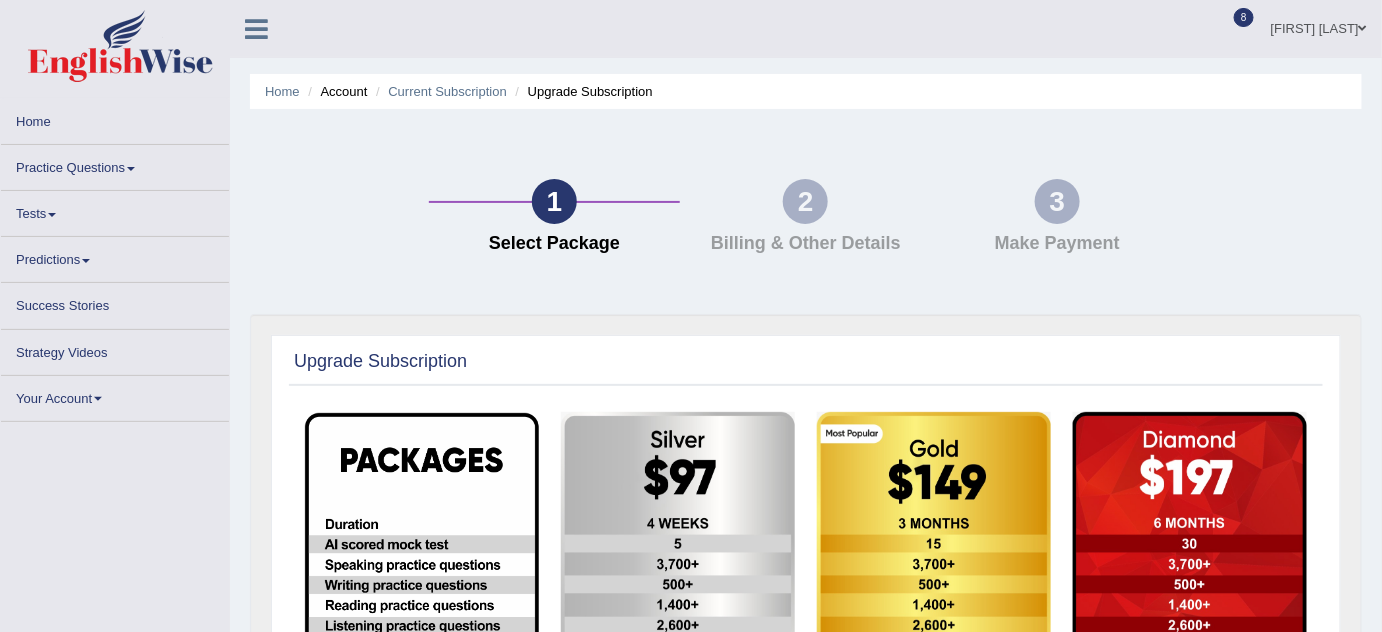 click on "Practice Questions" at bounding box center (115, 164) 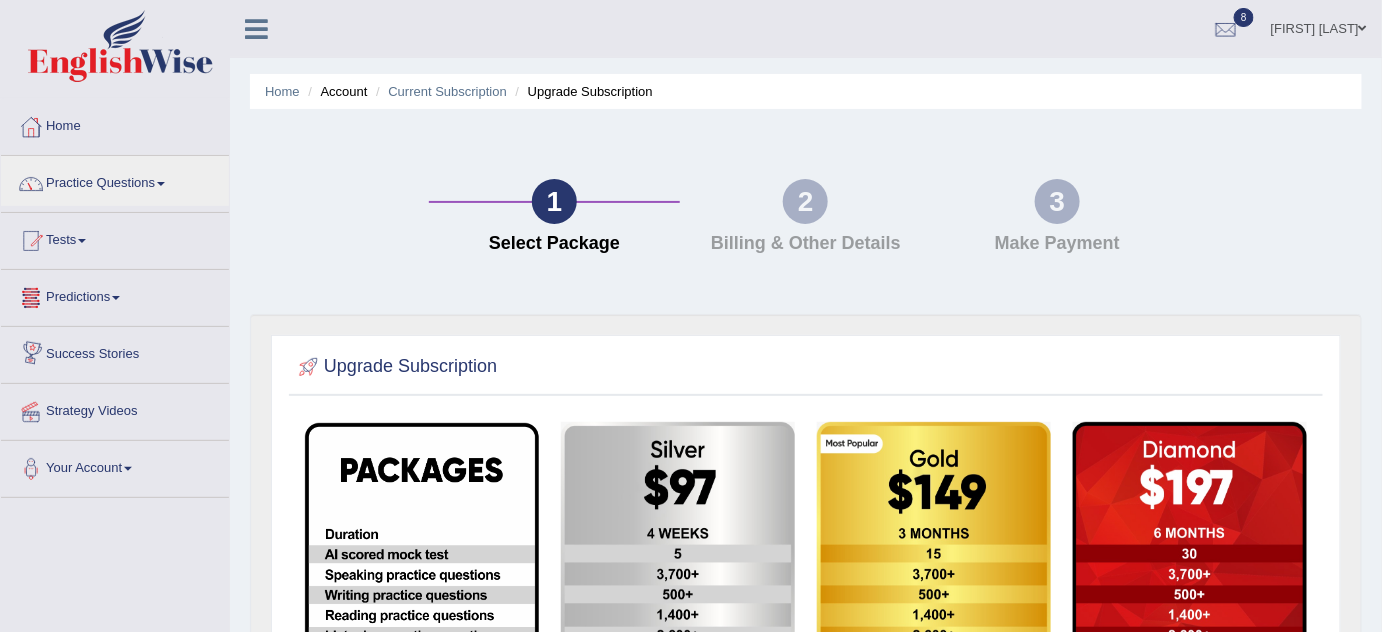 click on "Predictions" at bounding box center (115, 295) 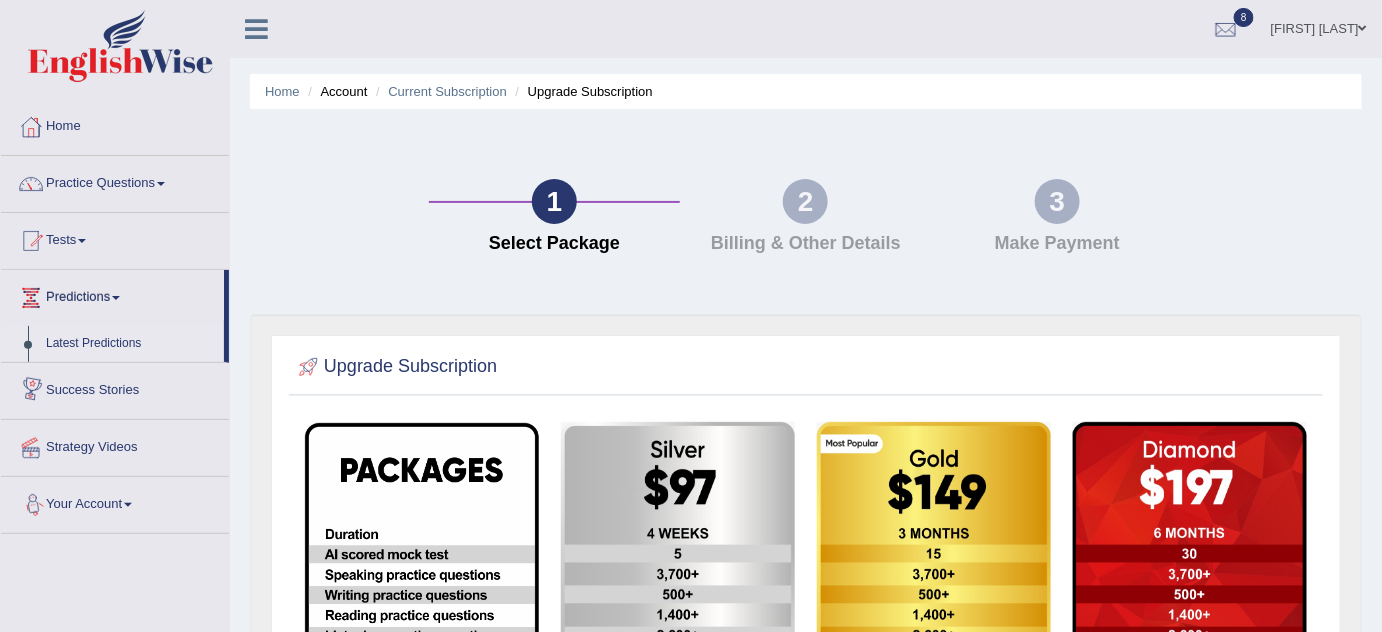 click on "Latest Predictions" at bounding box center (130, 344) 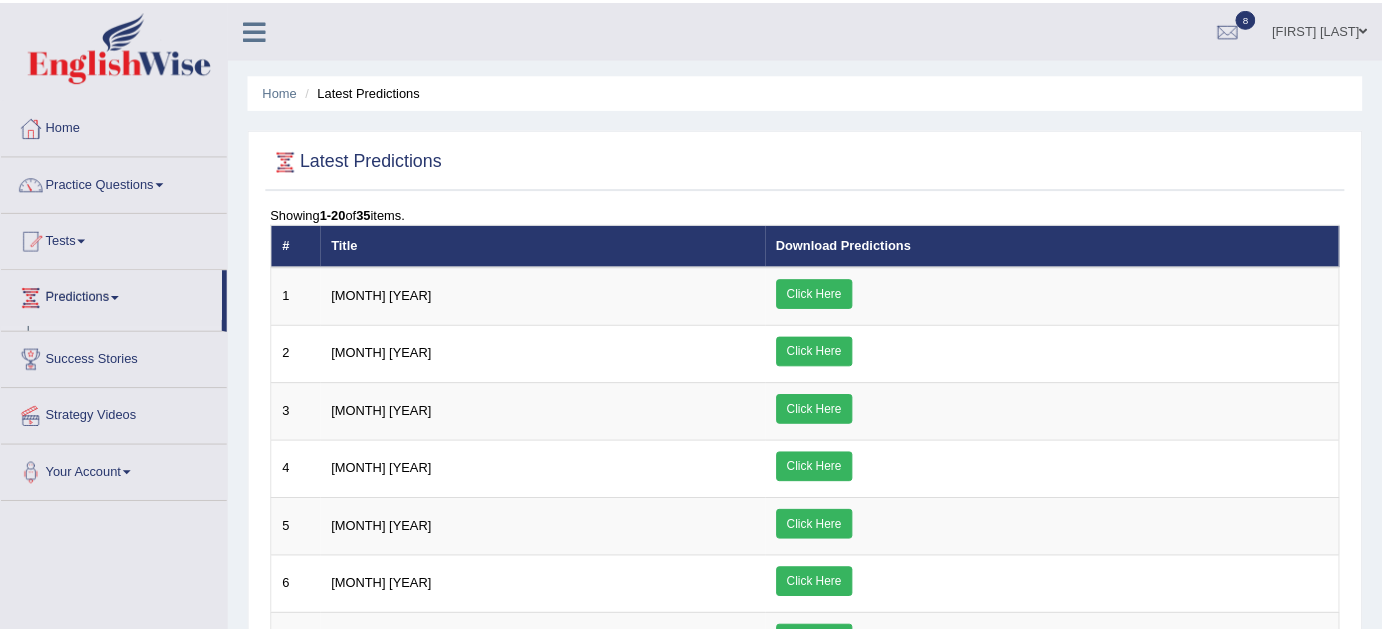 scroll, scrollTop: 0, scrollLeft: 0, axis: both 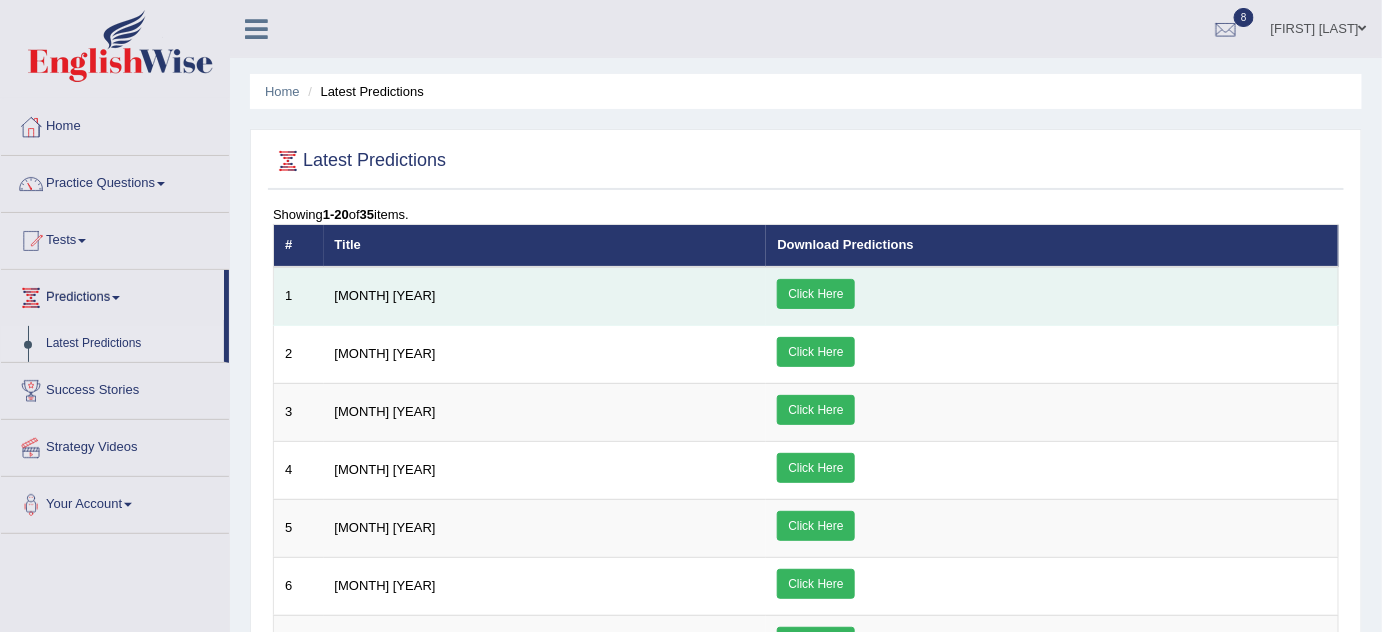 click on "Click Here" at bounding box center [815, 294] 